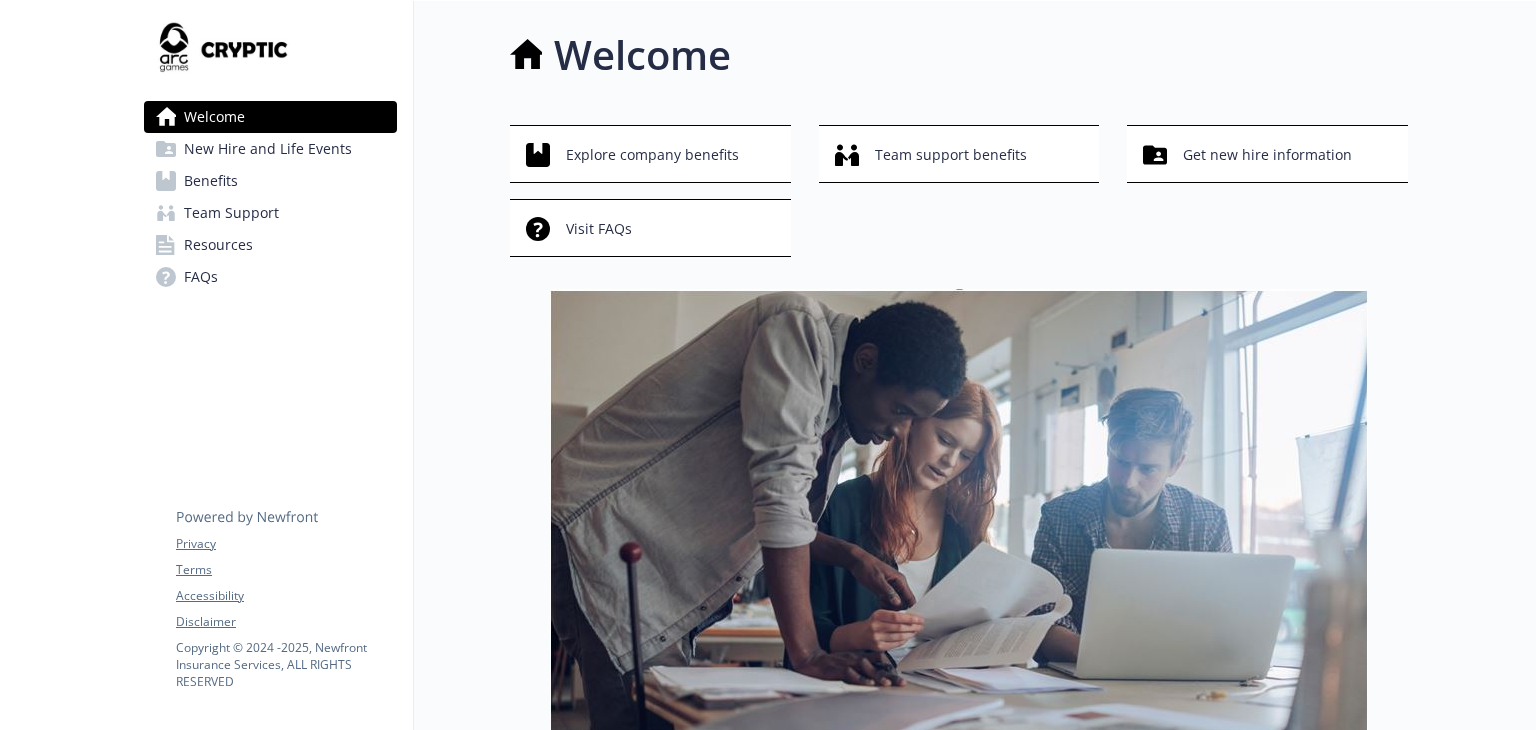 scroll, scrollTop: 0, scrollLeft: 0, axis: both 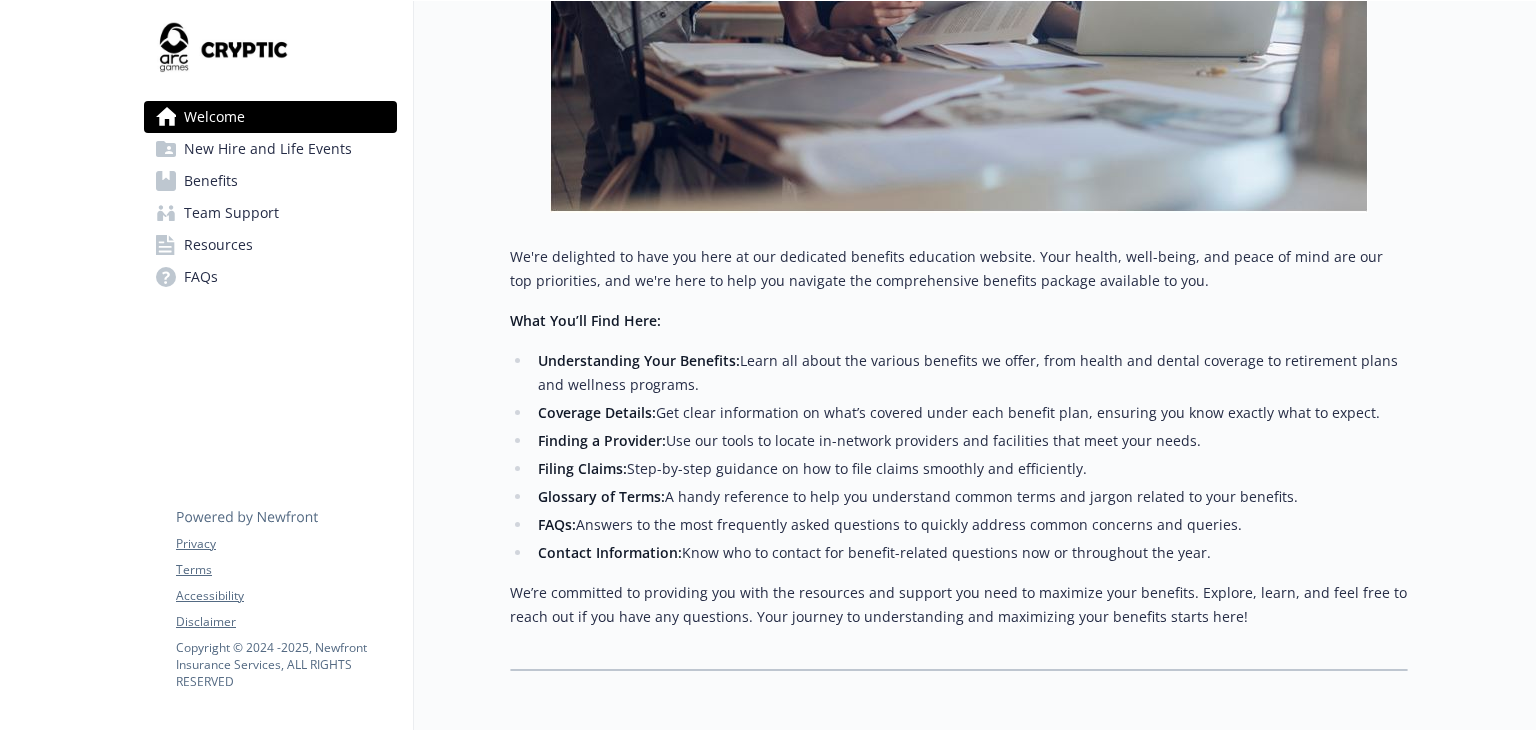 drag, startPoint x: 577, startPoint y: 159, endPoint x: 479, endPoint y: 145, distance: 98.99495 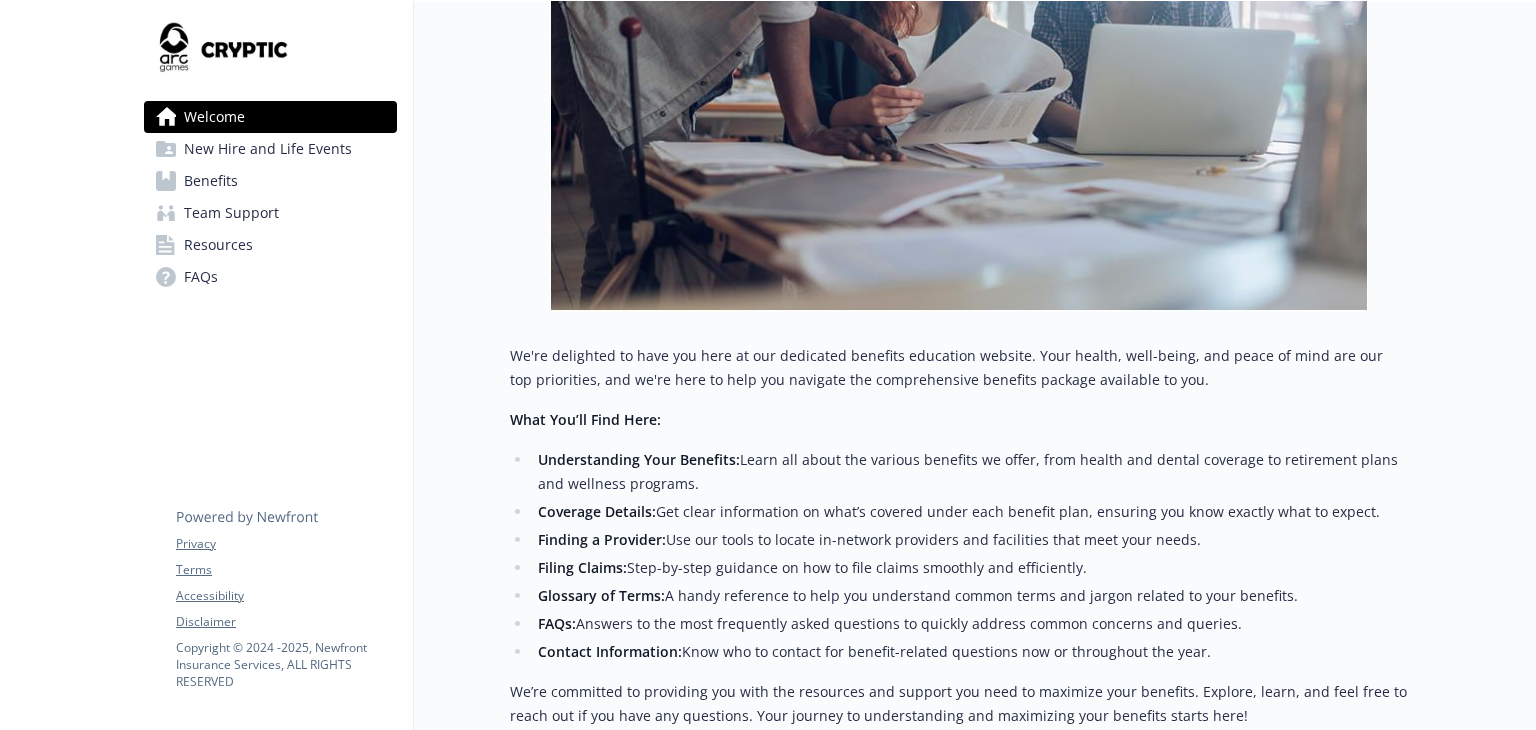 scroll, scrollTop: 524, scrollLeft: 0, axis: vertical 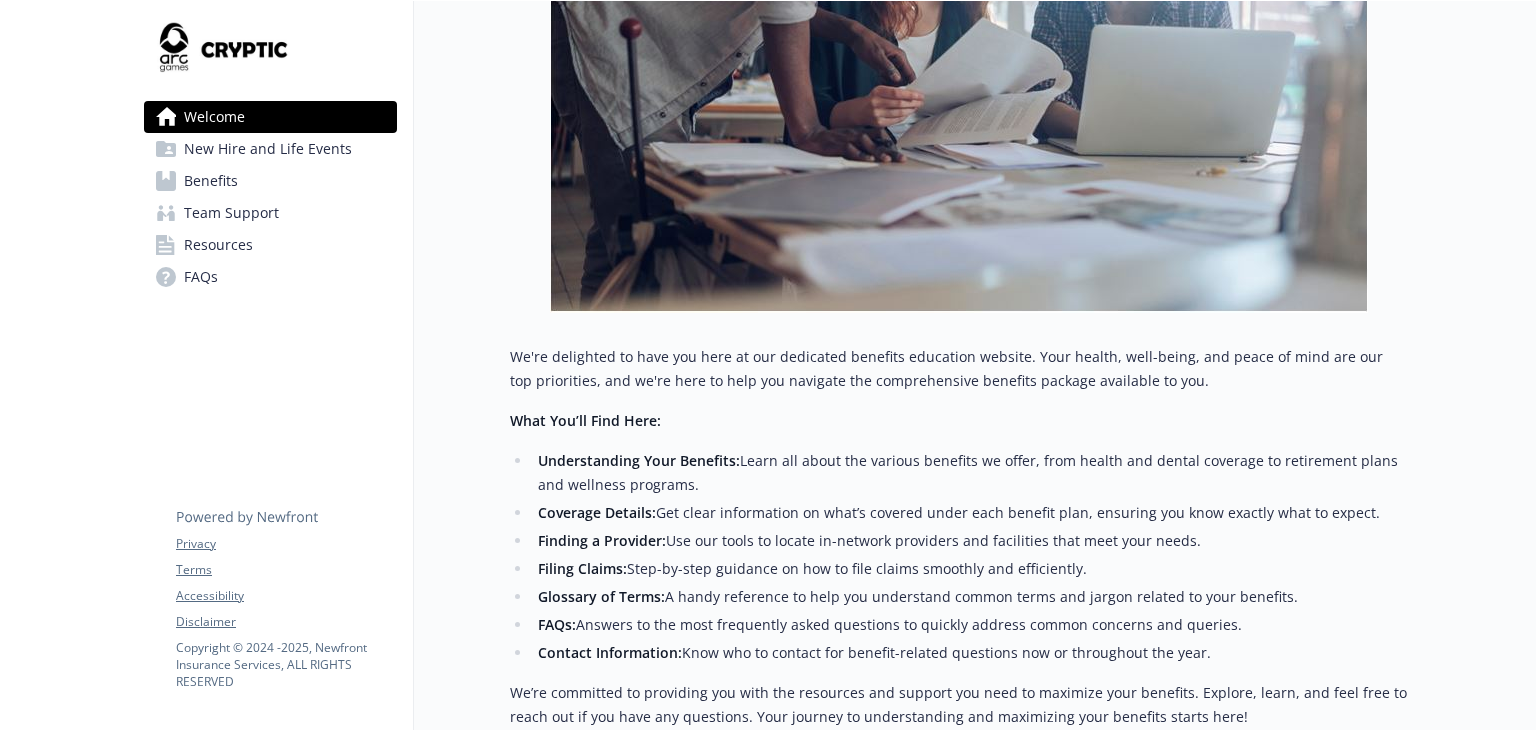 drag, startPoint x: 494, startPoint y: 141, endPoint x: 420, endPoint y: 99, distance: 85.08819 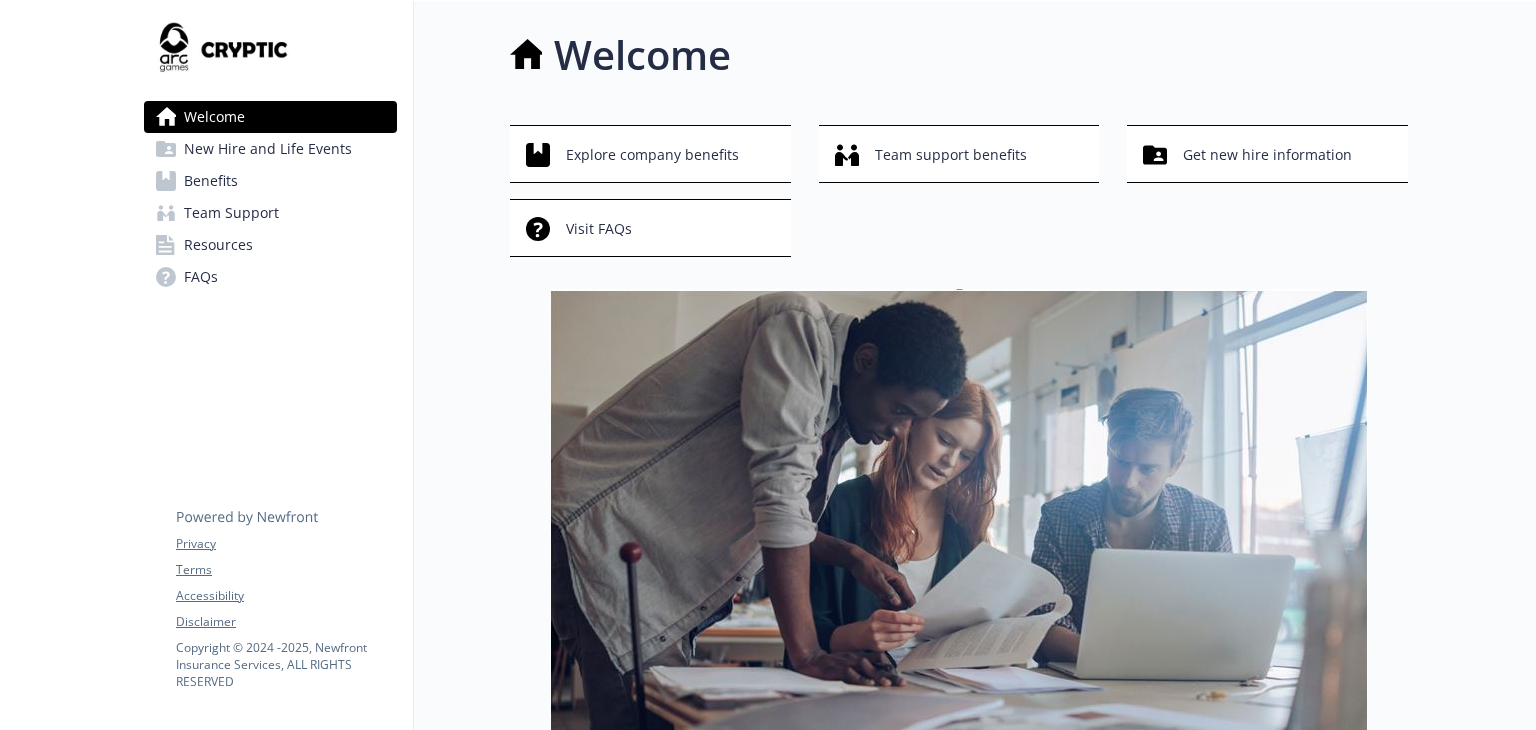 click on "New Hire and Life Events" at bounding box center (268, 149) 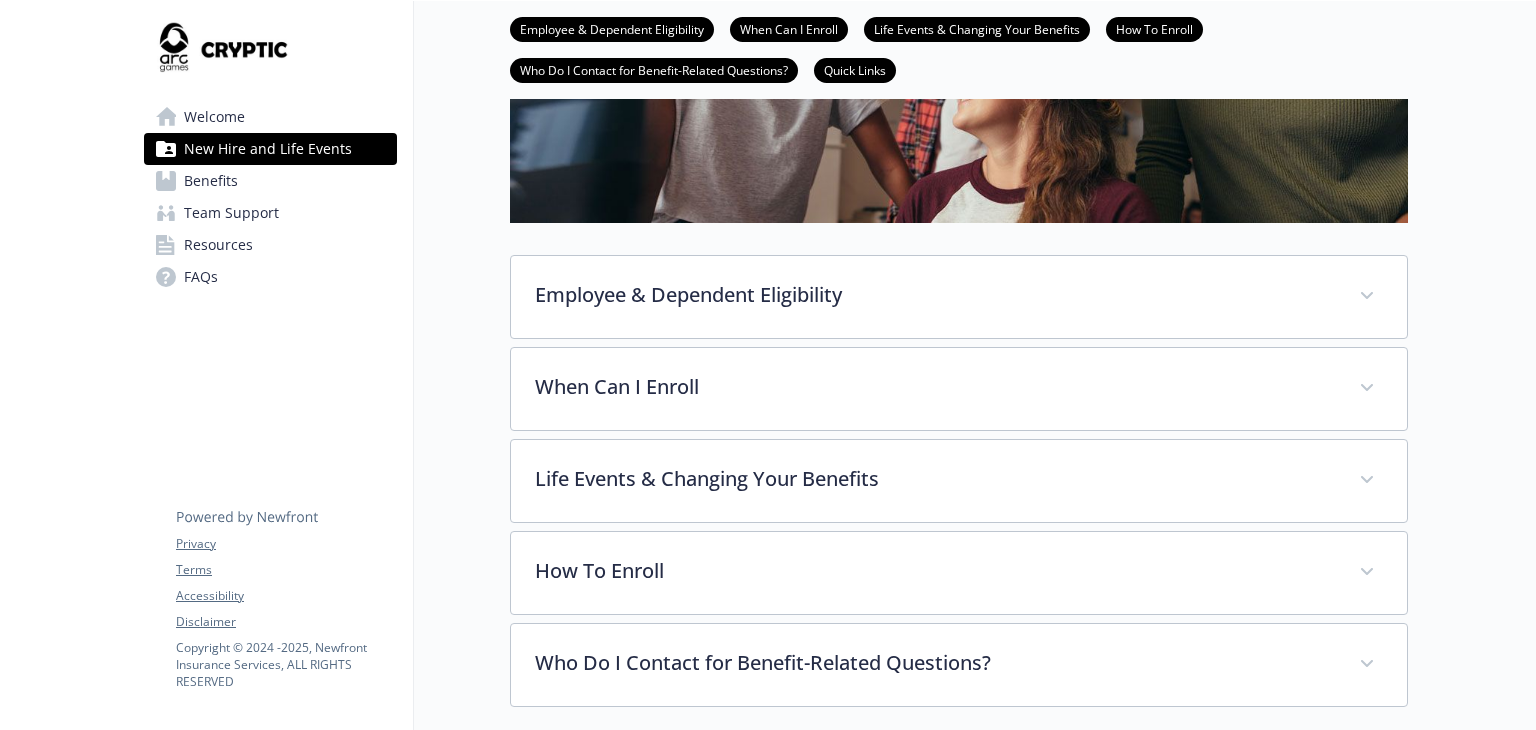 scroll, scrollTop: 400, scrollLeft: 0, axis: vertical 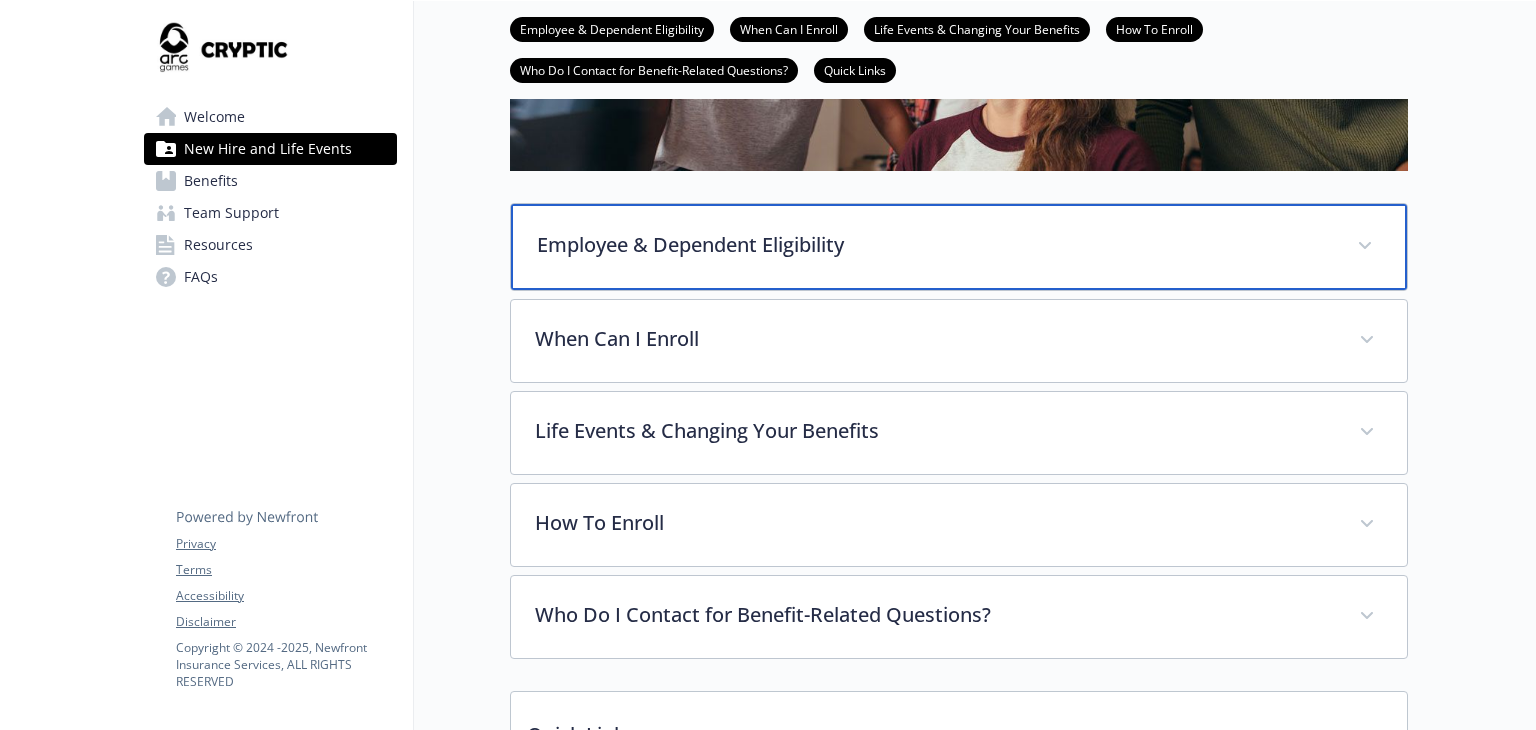 click on "Employee & Dependent Eligibility" at bounding box center [959, 247] 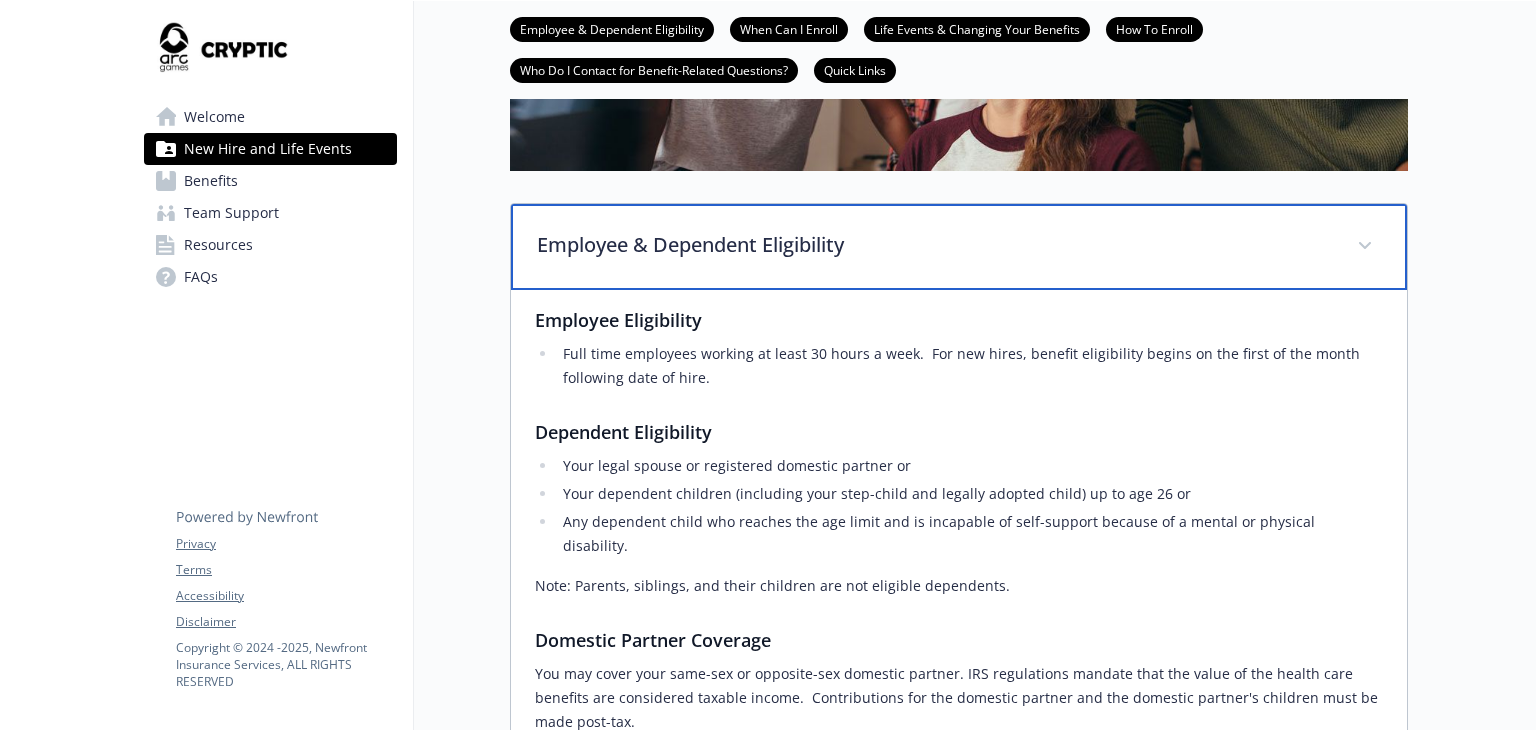 click on "Employee & Dependent Eligibility" at bounding box center [959, 247] 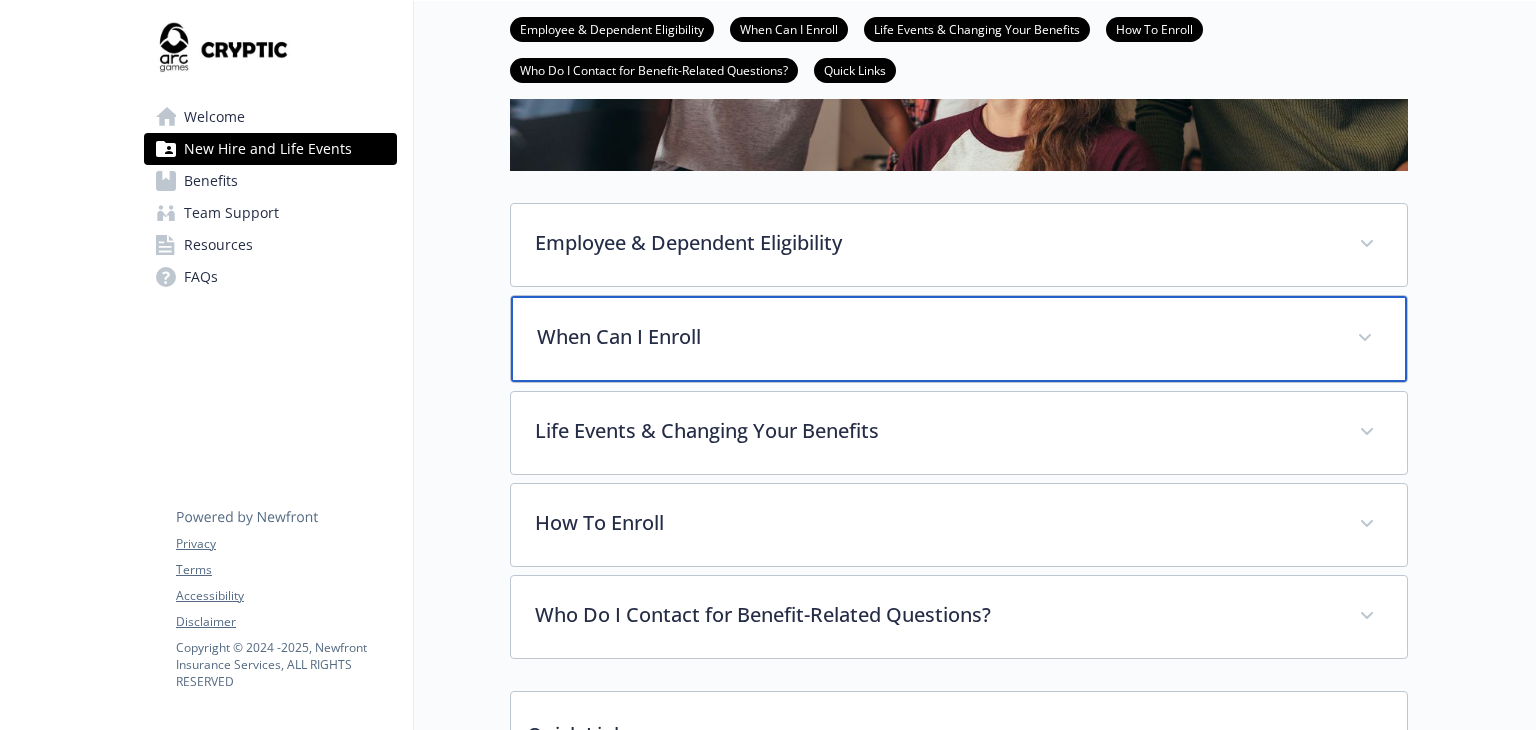 click on "When Can I Enroll" at bounding box center [935, 337] 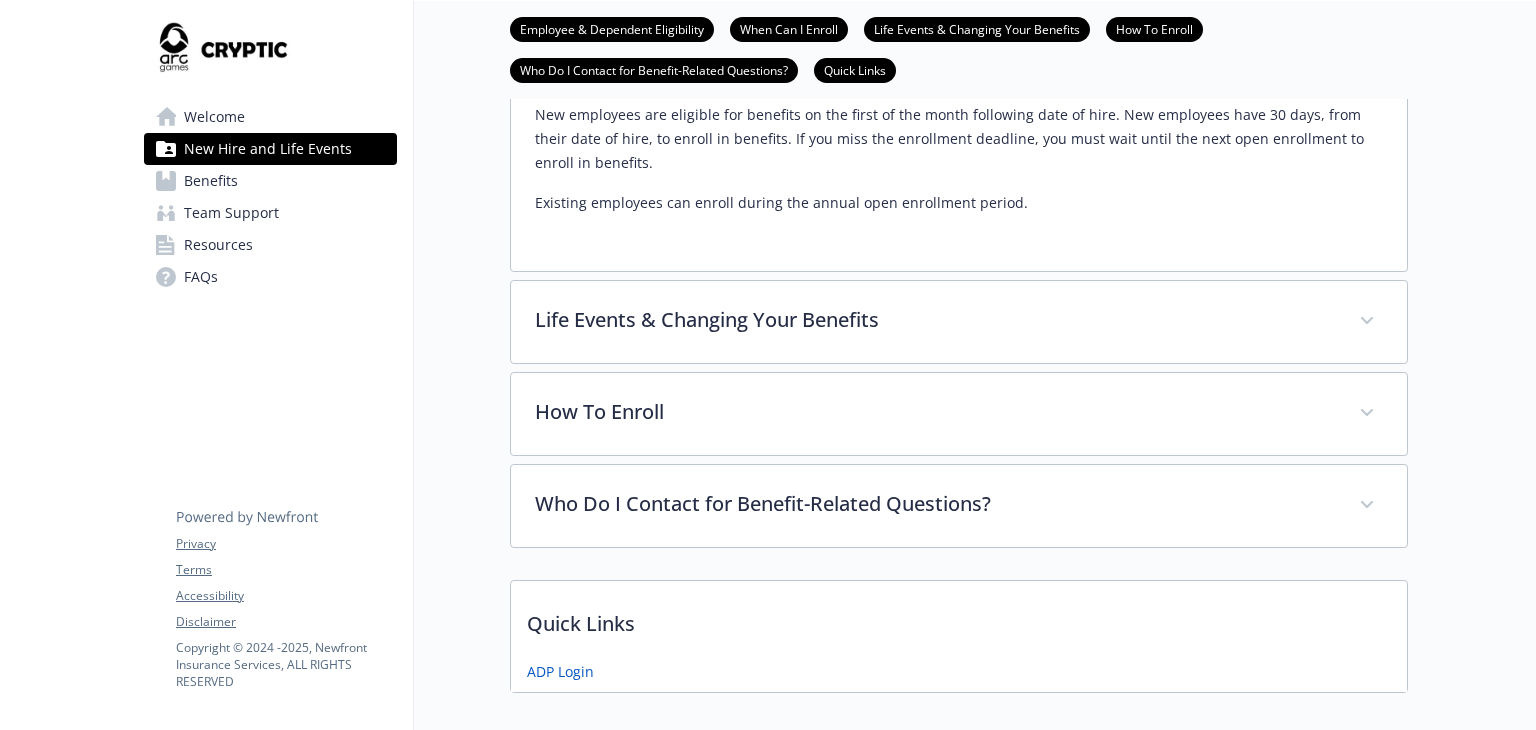 scroll, scrollTop: 700, scrollLeft: 0, axis: vertical 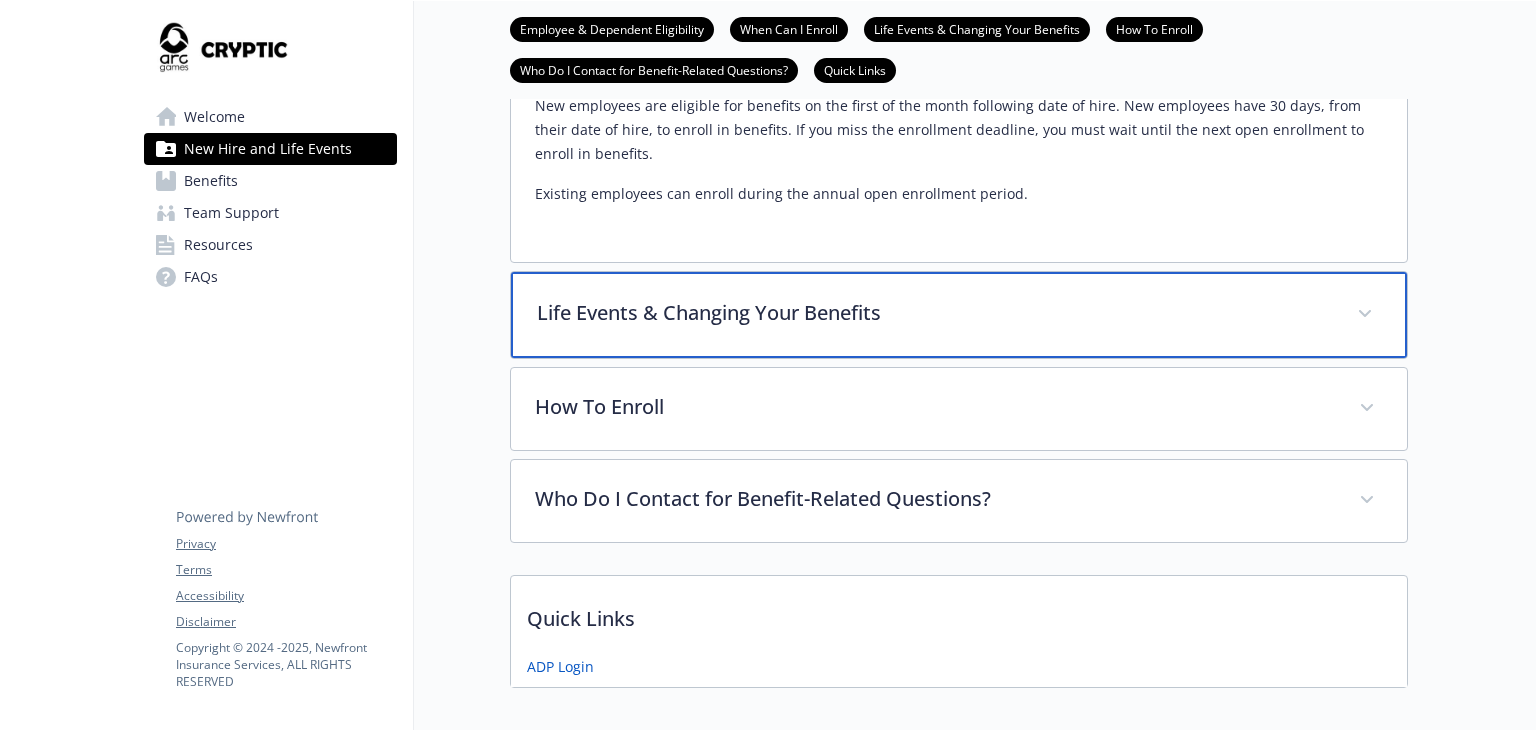 click on "Life Events & Changing Your Benefits" at bounding box center [935, 313] 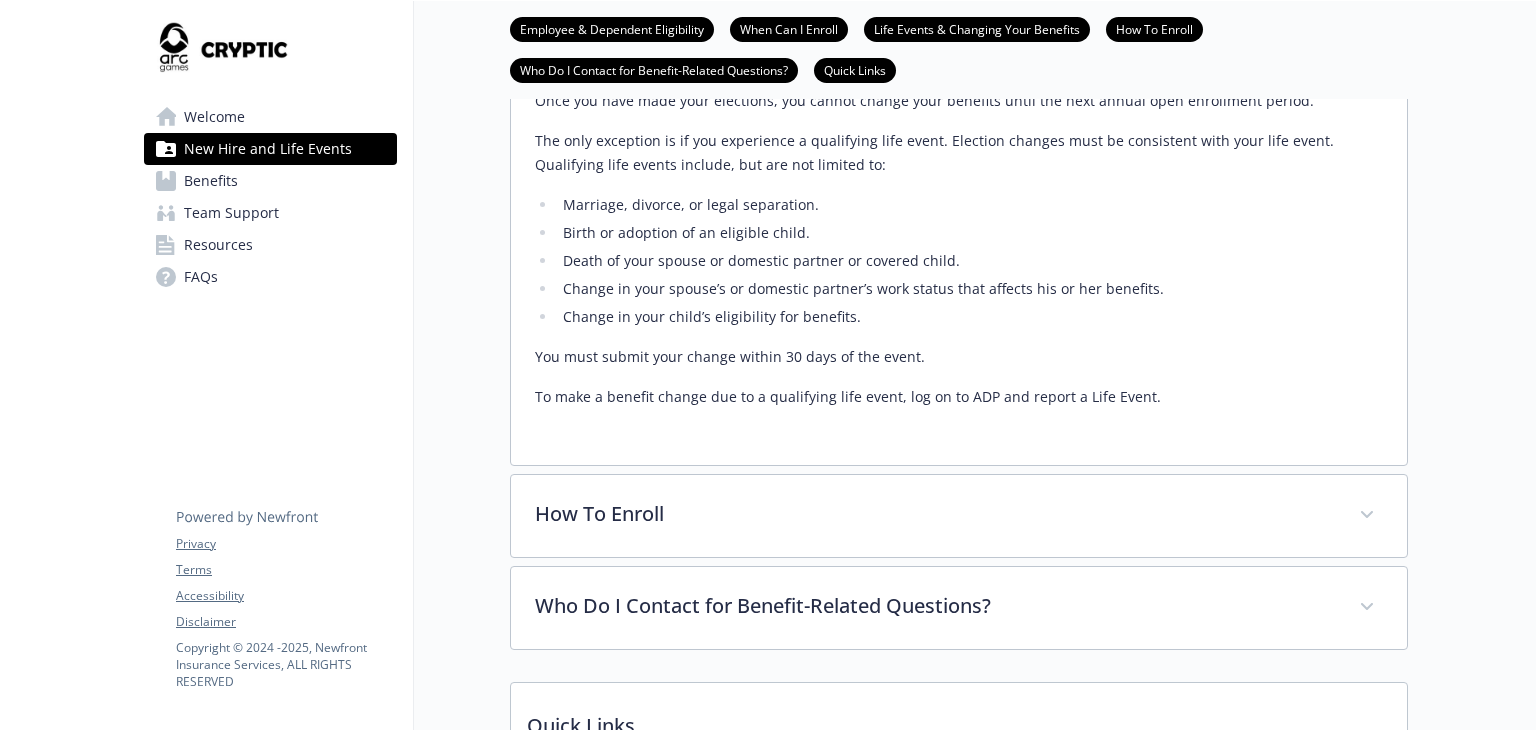 scroll, scrollTop: 1000, scrollLeft: 0, axis: vertical 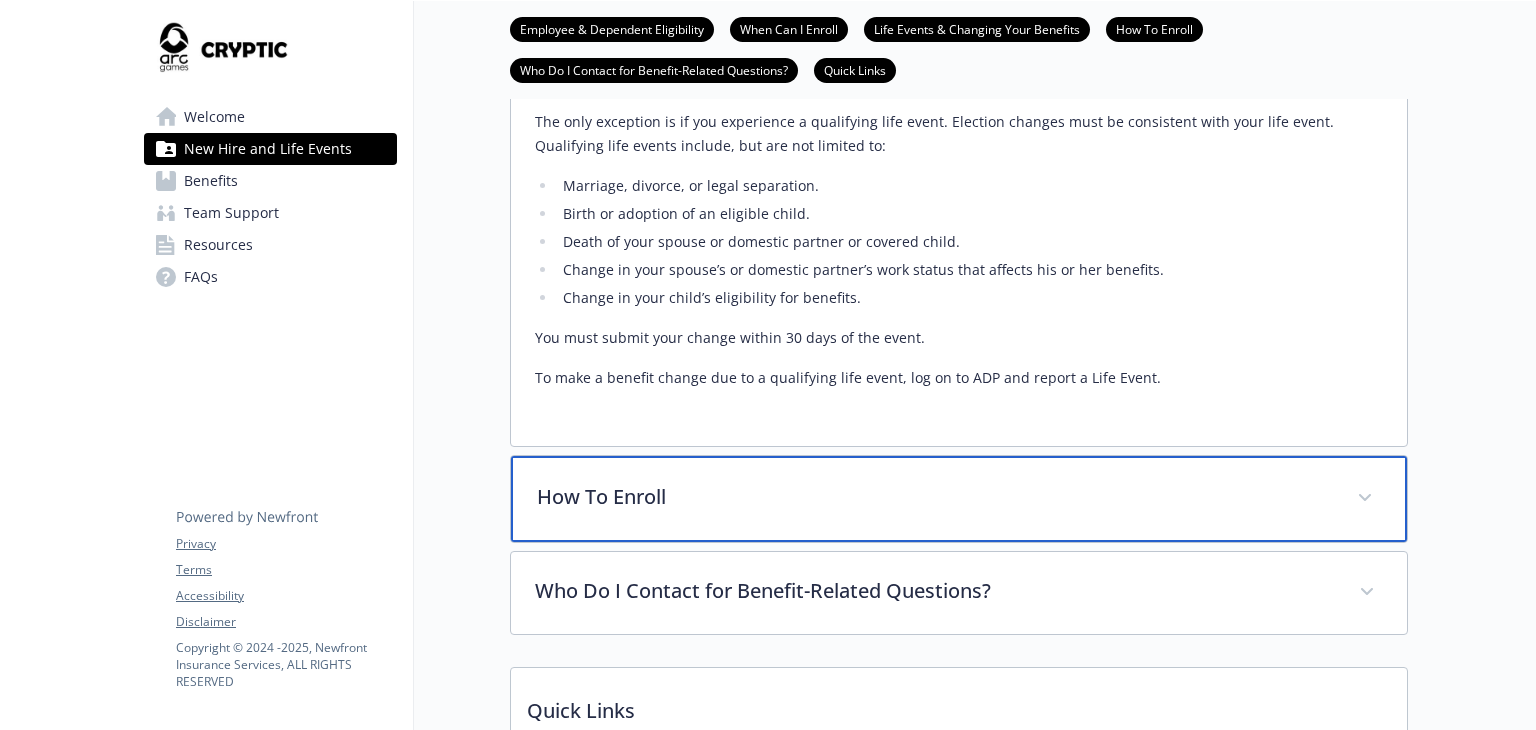 click on "How To Enroll" at bounding box center [959, 499] 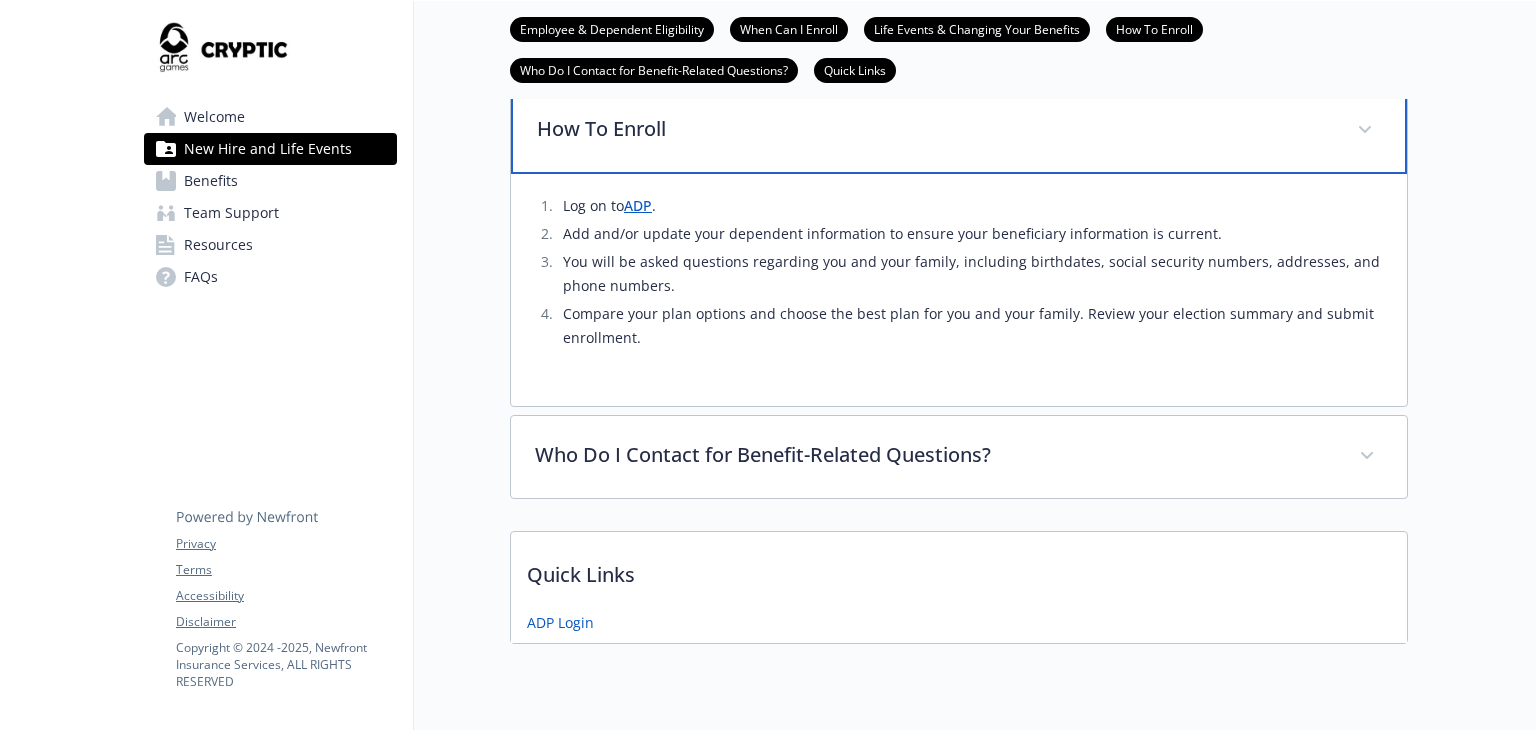 scroll, scrollTop: 1400, scrollLeft: 0, axis: vertical 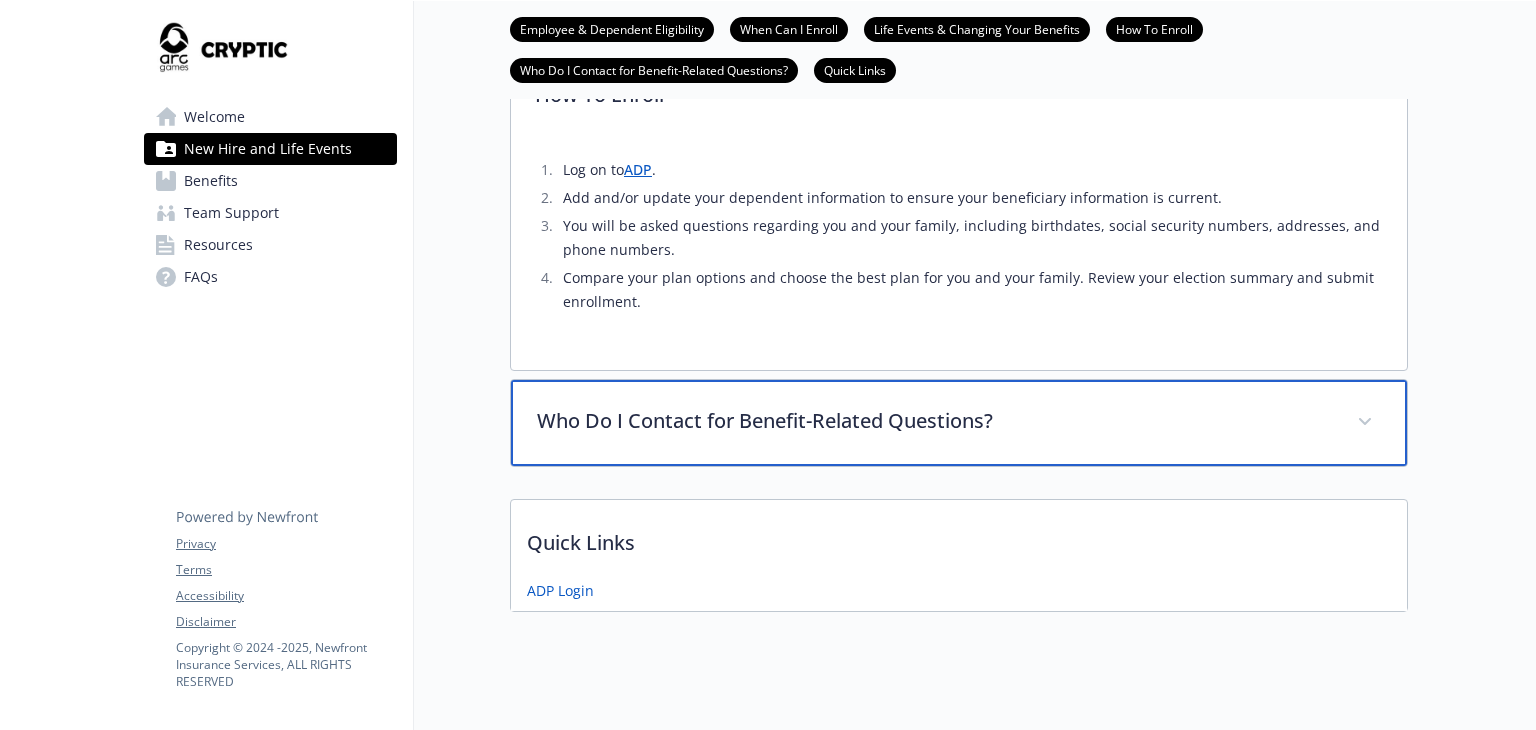 click on "Who Do I Contact for Benefit-Related Questions?" at bounding box center (959, 423) 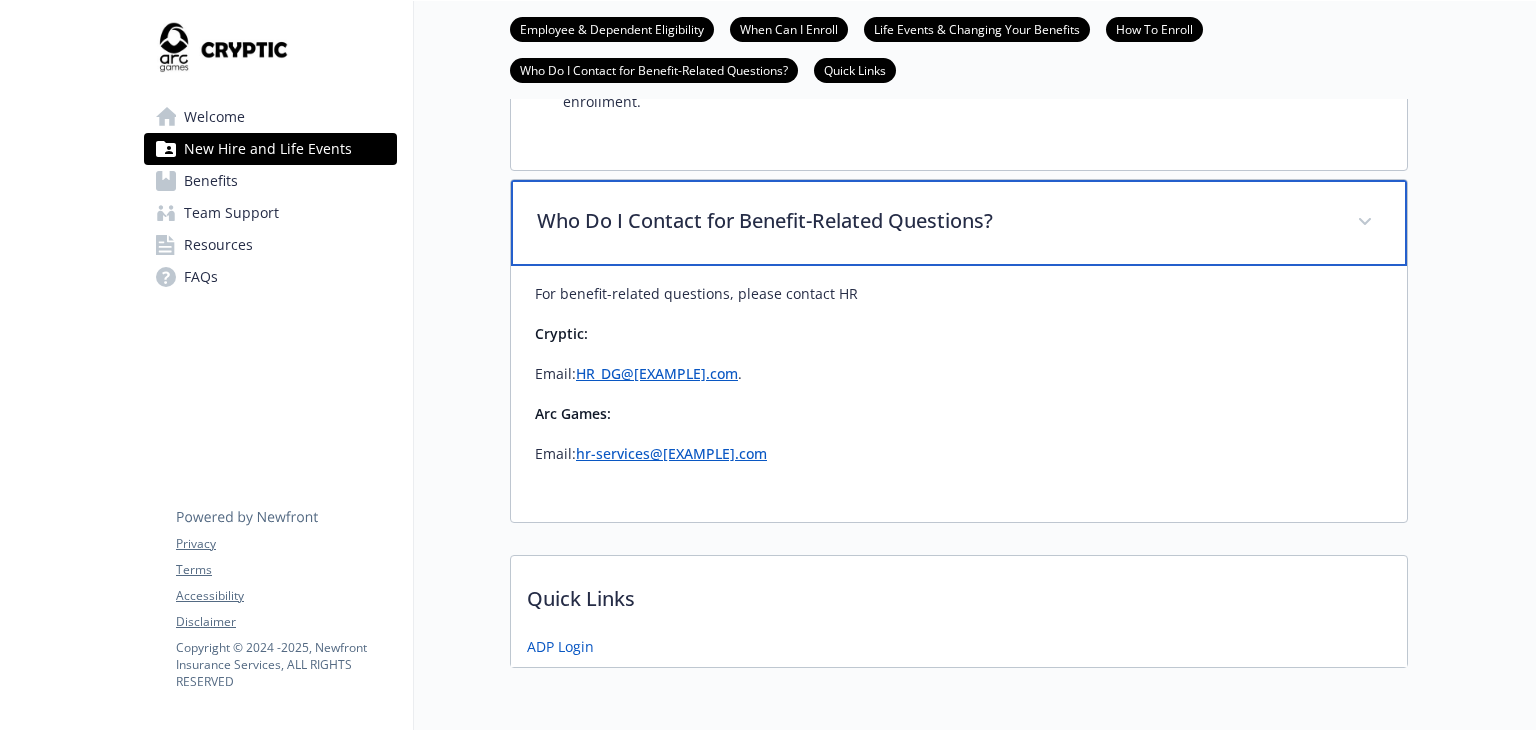 scroll, scrollTop: 1200, scrollLeft: 0, axis: vertical 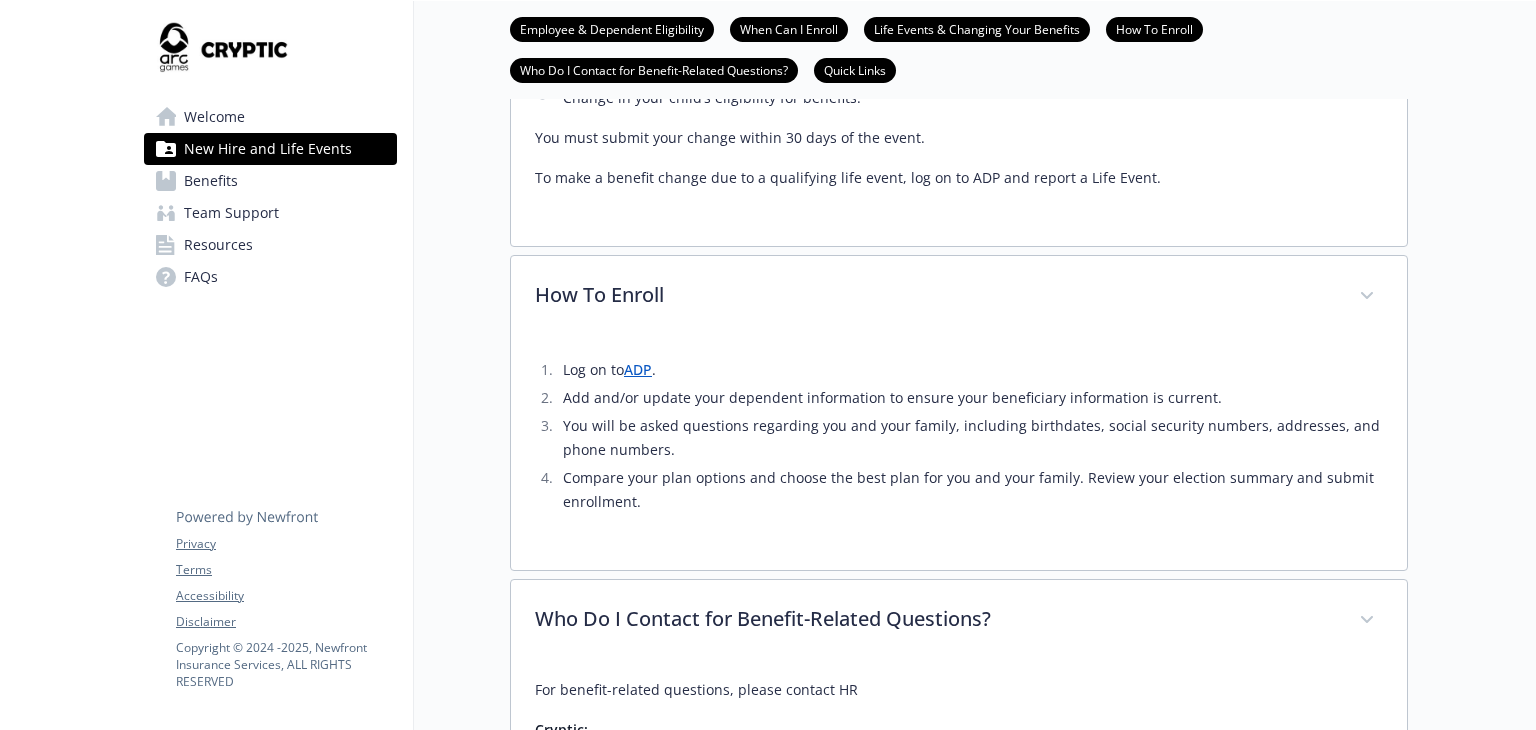 click on "Benefits" at bounding box center (211, 181) 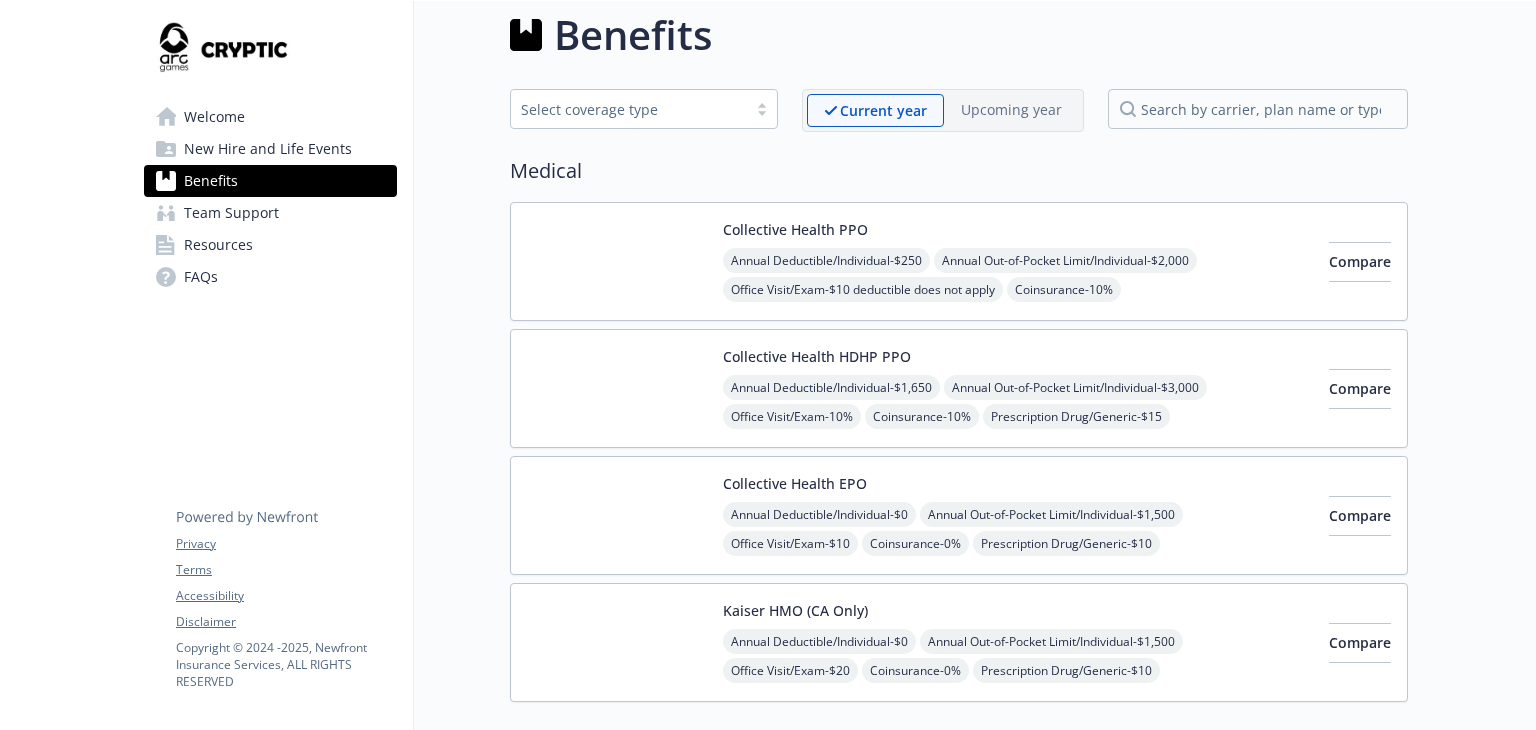 scroll, scrollTop: 0, scrollLeft: 0, axis: both 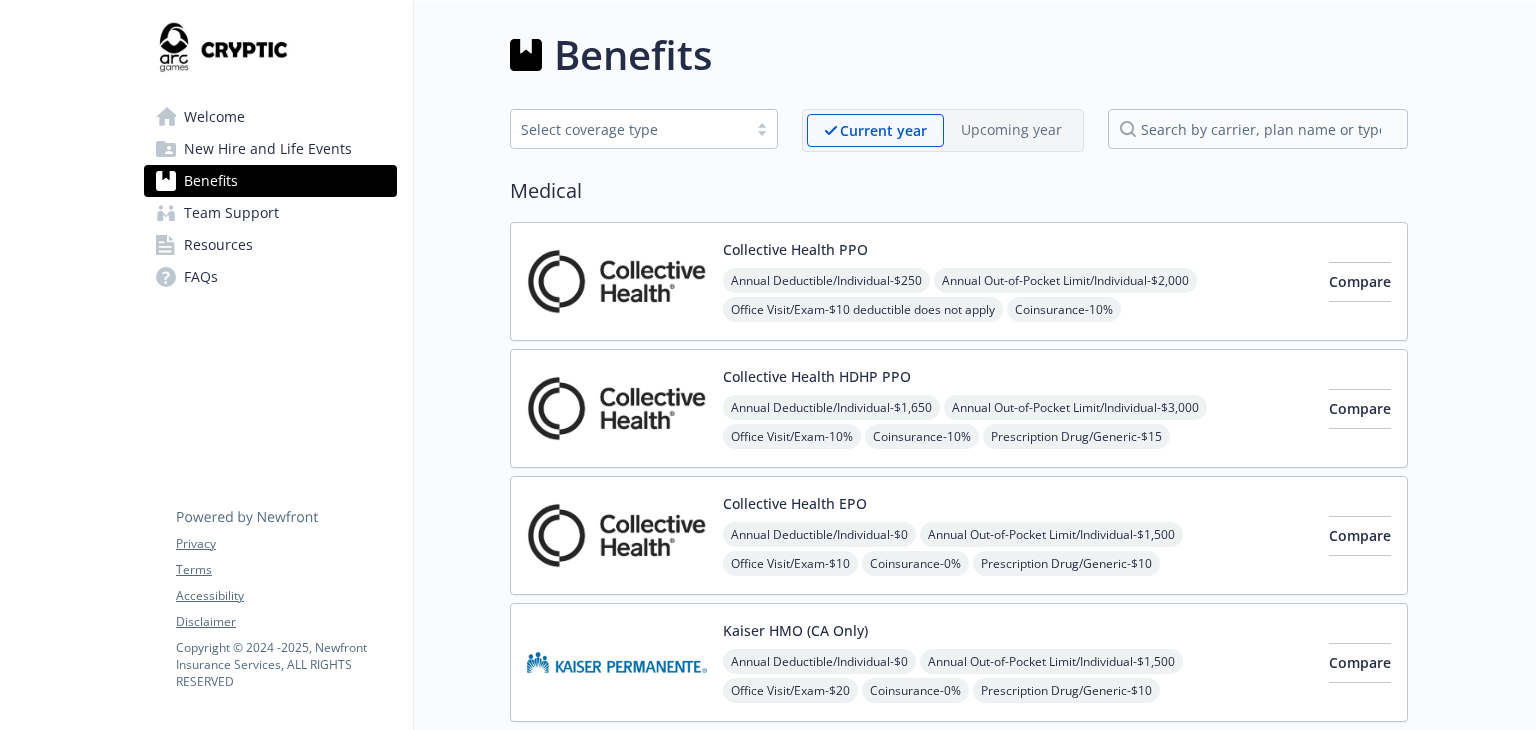 click on "Benefits Select coverage type Current year Upcoming year Medical Collective Health PPO Annual Deductible/Individual  -  $250 Annual Out-of-Pocket Limit/Individual  -  $2,000 Office Visit/Exam  -  $10 deductible does not apply Coinsurance  -  10% Prescription Drug/Generic  -  $10 drug deductible does not apply Prescription Drug/Brand Formulary  -  $30 drug deductible does not apply Prescription Drug/Brand Non-Formulary  -  $50 drug deductible does not apply Prescription Drug/Specialty  -  30% up to $500 drug deductible does not apply Compare Collective Health HDHP PPO Annual Deductible/Individual  -  $1,650 Annual Out-of-Pocket Limit/Individual  -  $3,000 Office Visit/Exam  -  10% Coinsurance  -  10% Prescription Drug/Generic  -  $15 Prescription Drug/Brand Formulary  -  $40 Prescription Drug/Brand Non-Formulary  -  $60 Prescription Drug/Specialty  -  30% up to $500 Compare Collective Health EPO Annual Deductible/Individual  -  $0 Annual Out-of-Pocket Limit/Individual  -  $1,500 Office Visit/Exam  -  $10  -" at bounding box center [911, 1637] 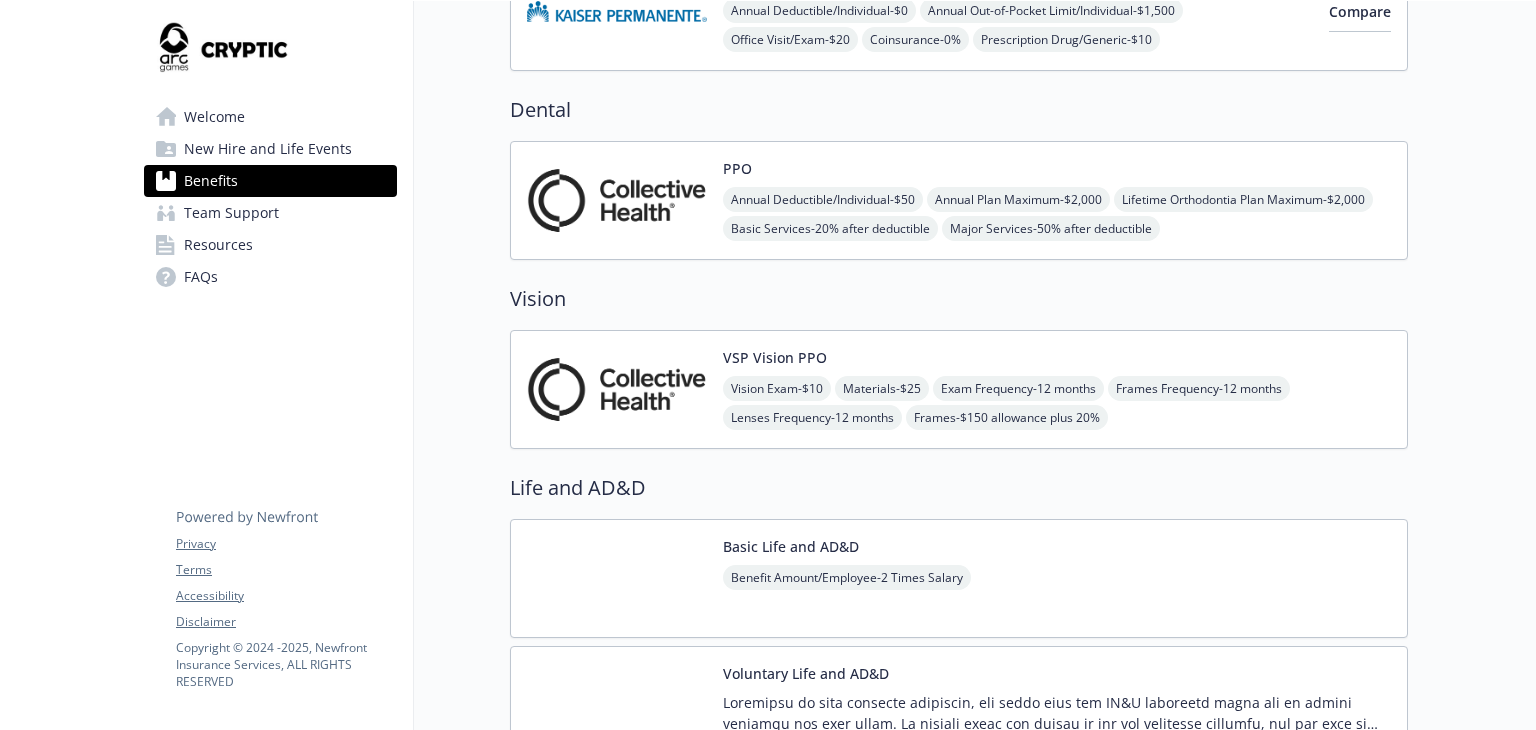scroll, scrollTop: 700, scrollLeft: 0, axis: vertical 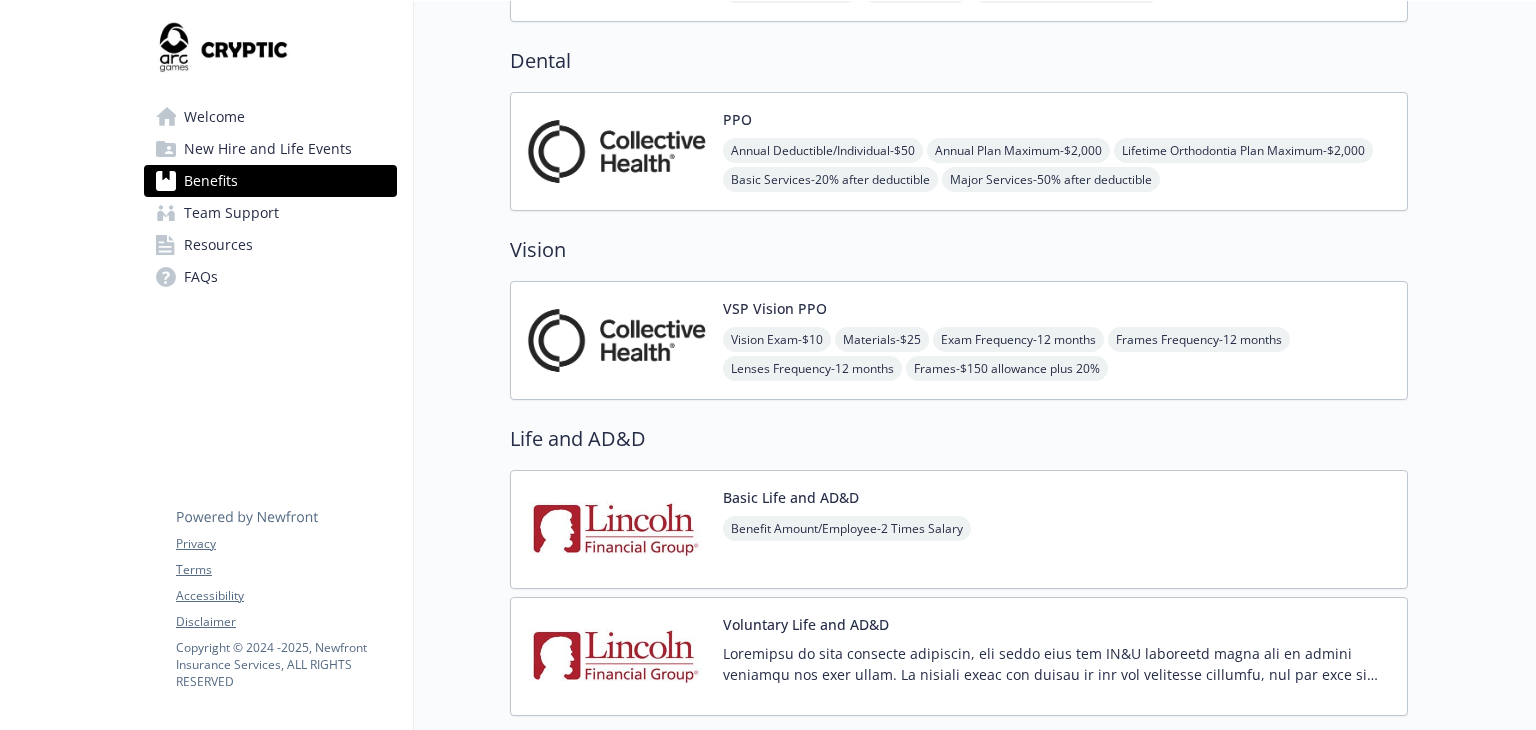 click at bounding box center [64, 997] 